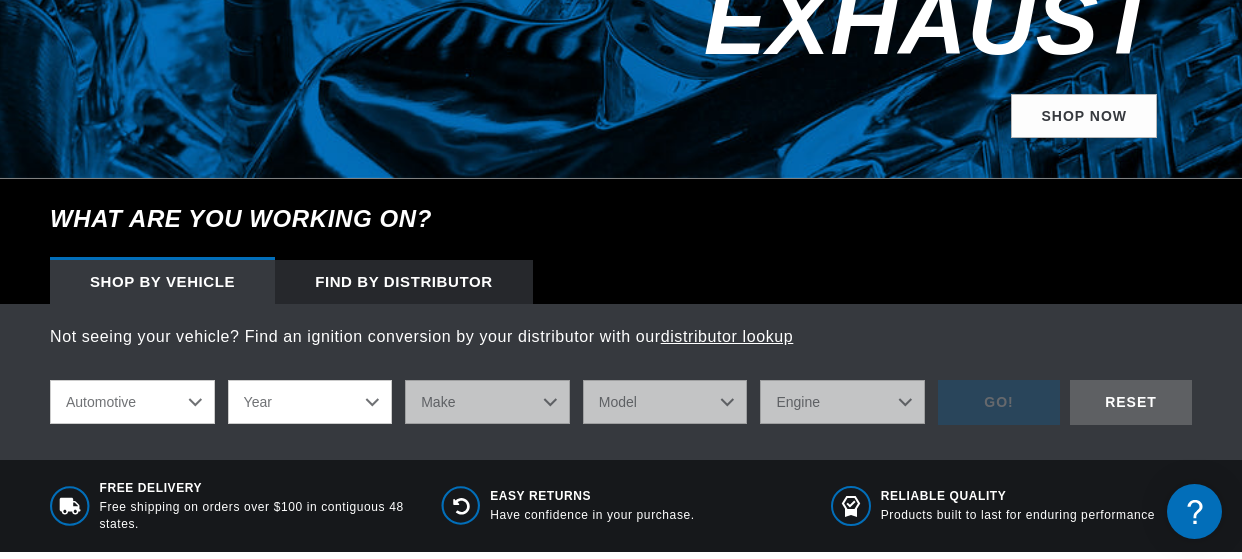 scroll, scrollTop: 542, scrollLeft: 0, axis: vertical 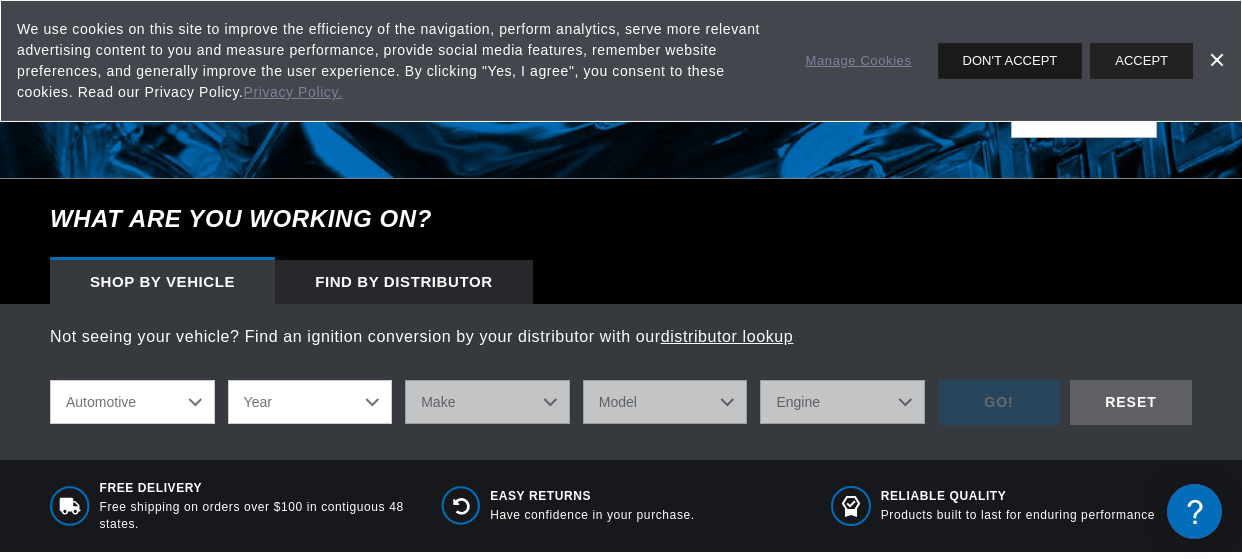 click on "DON'T ACCEPT" at bounding box center [1010, 61] 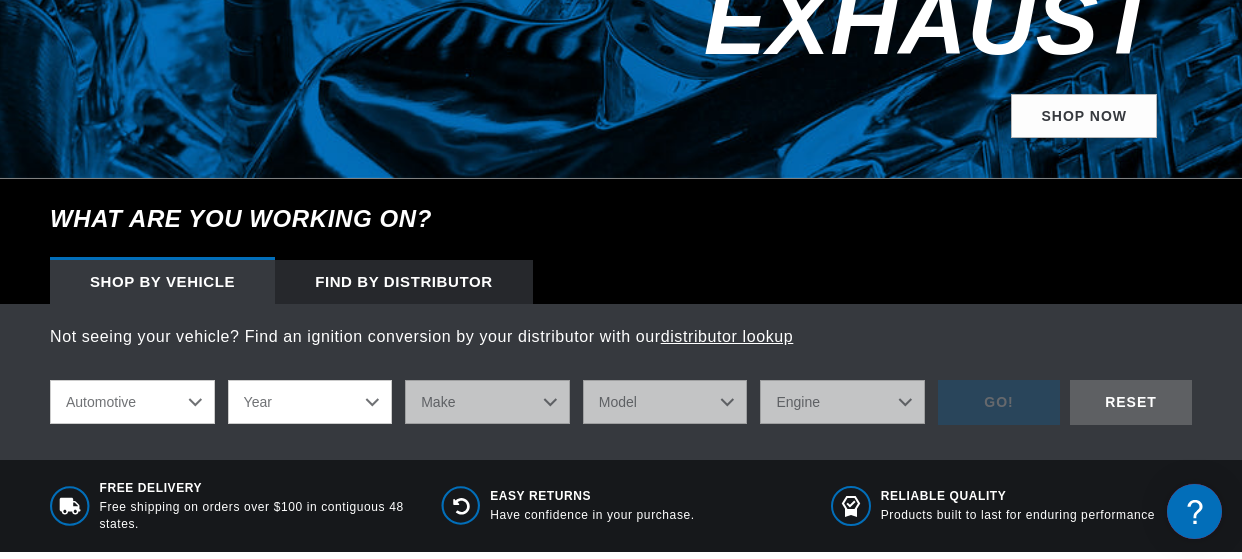 scroll, scrollTop: 0, scrollLeft: 747, axis: horizontal 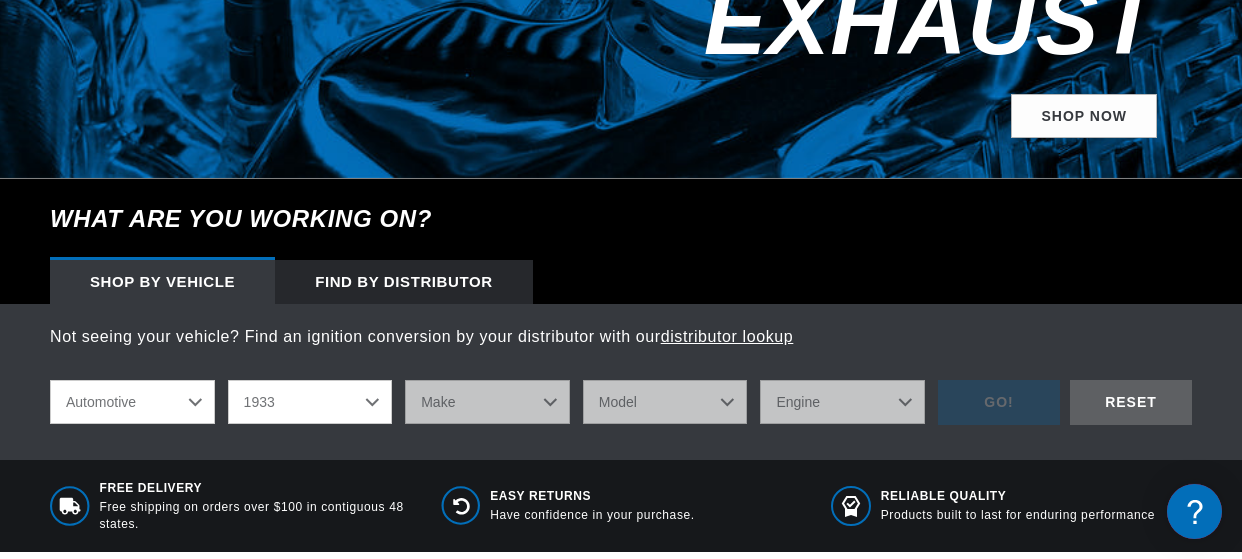 click on "1933" at bounding box center (0, 0) 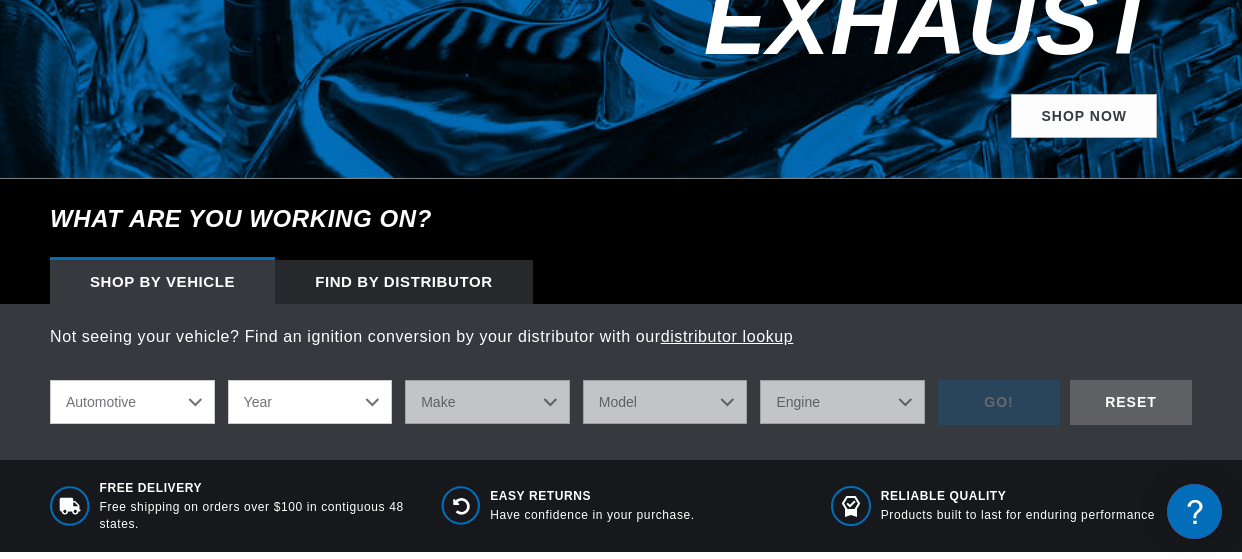 select on "1933" 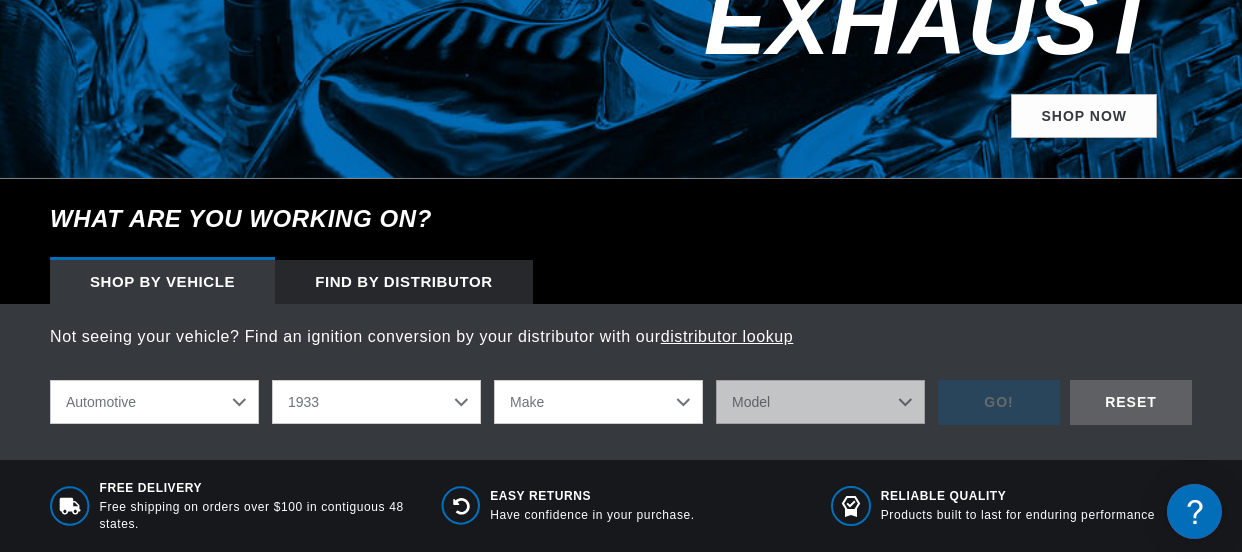 click on "Make
Auburn
Buick
Cadillac
Chevrolet
Chrysler
Lincoln
Oldsmobile
Reo
Willys" at bounding box center [598, 402] 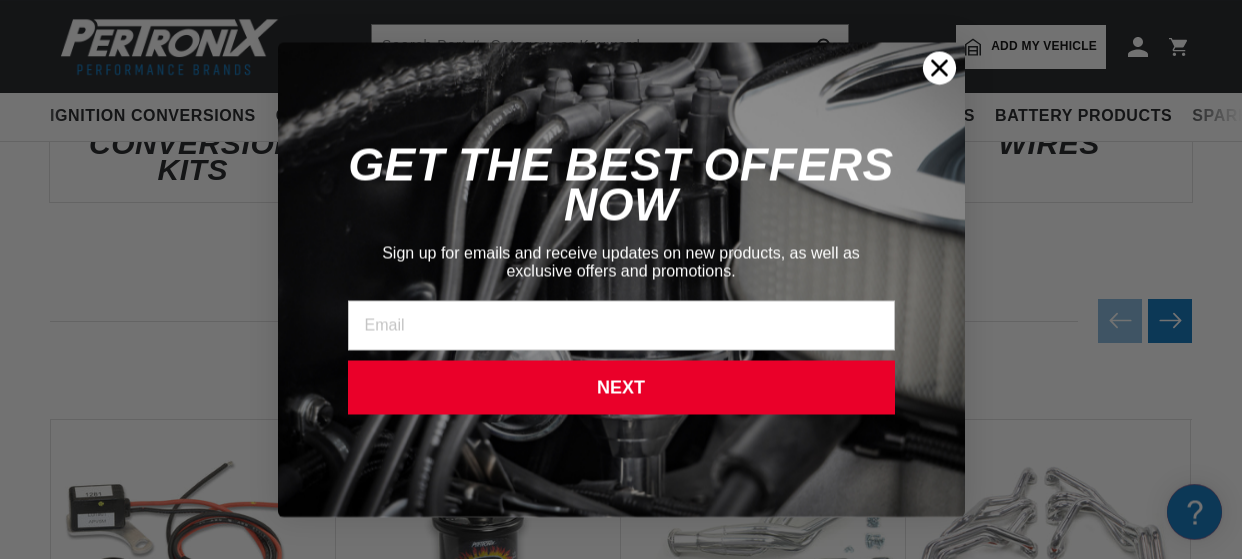 scroll, scrollTop: 1518, scrollLeft: 0, axis: vertical 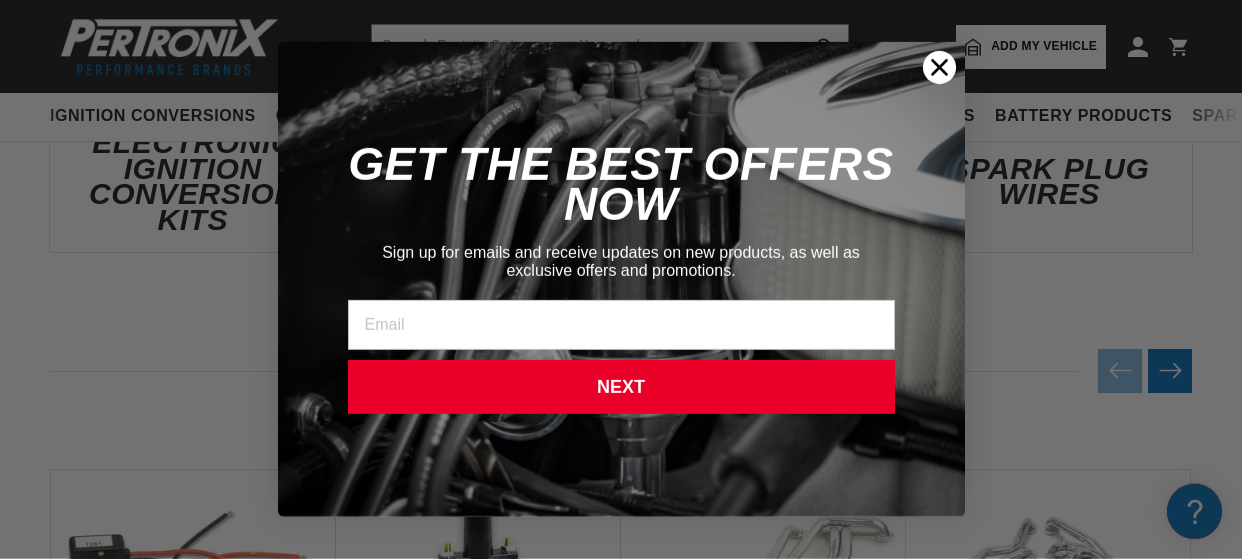 click 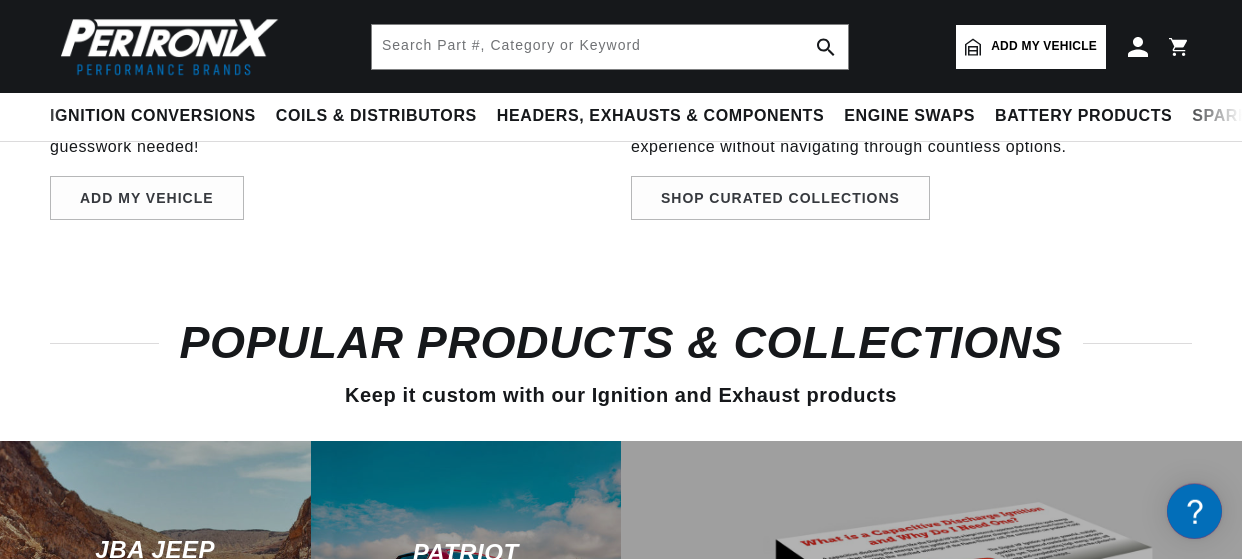 scroll, scrollTop: 2876, scrollLeft: 0, axis: vertical 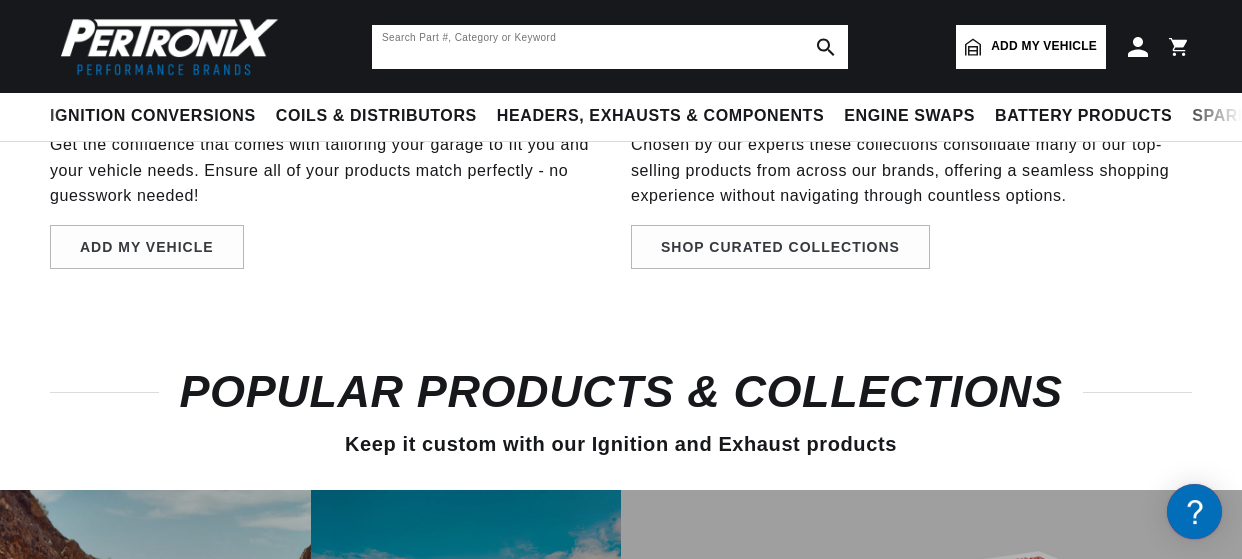 click at bounding box center [610, 47] 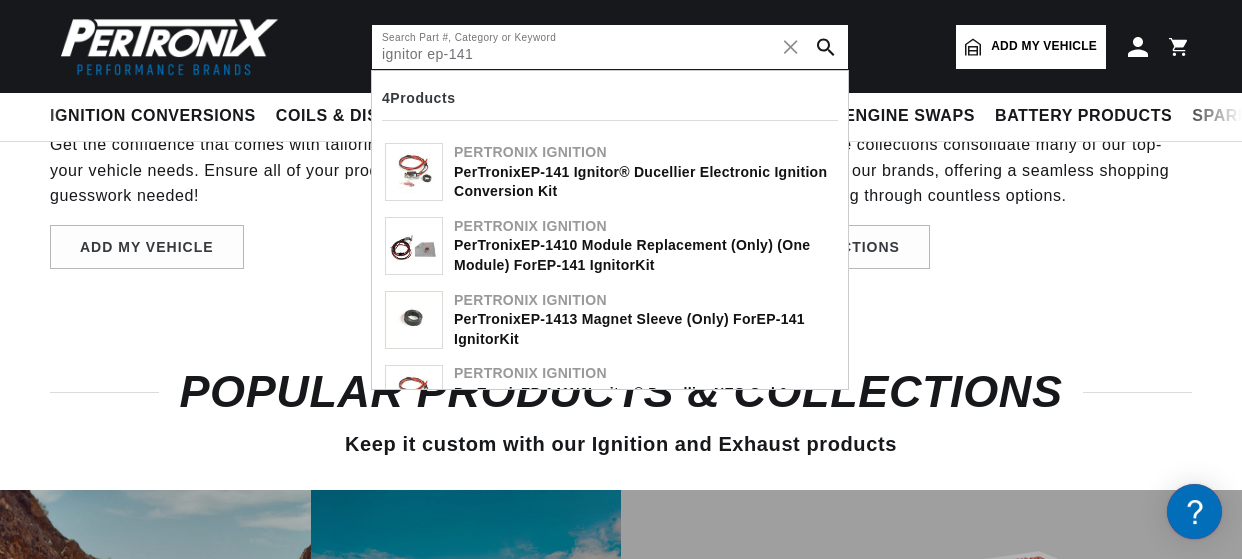 type on "ignitor ep-141" 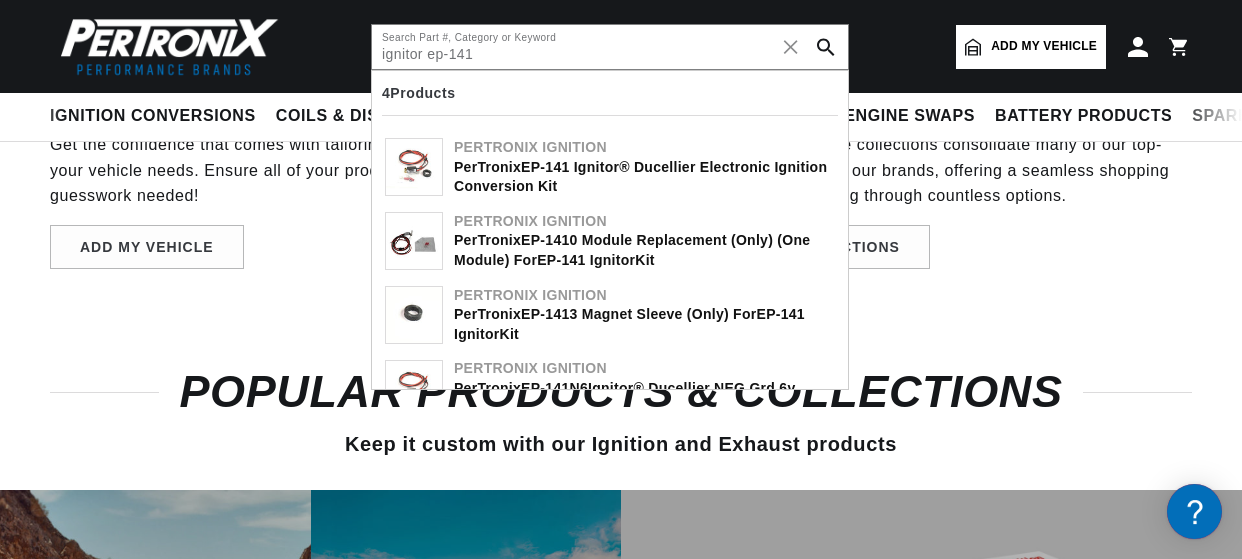 scroll, scrollTop: 0, scrollLeft: 0, axis: both 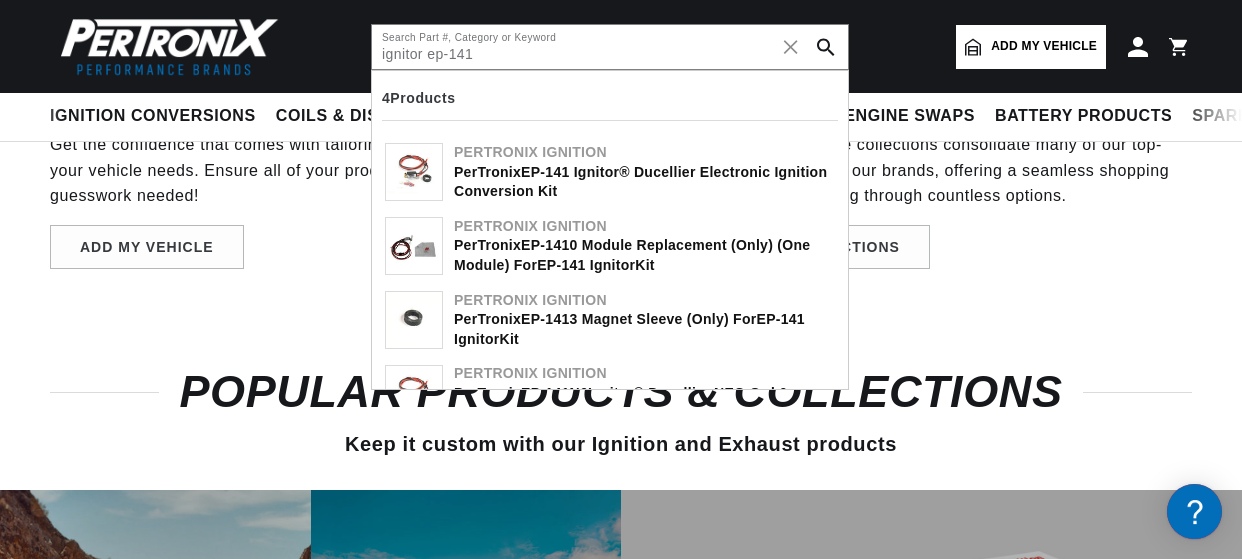 click on "Ignitor" at bounding box center (597, 172) 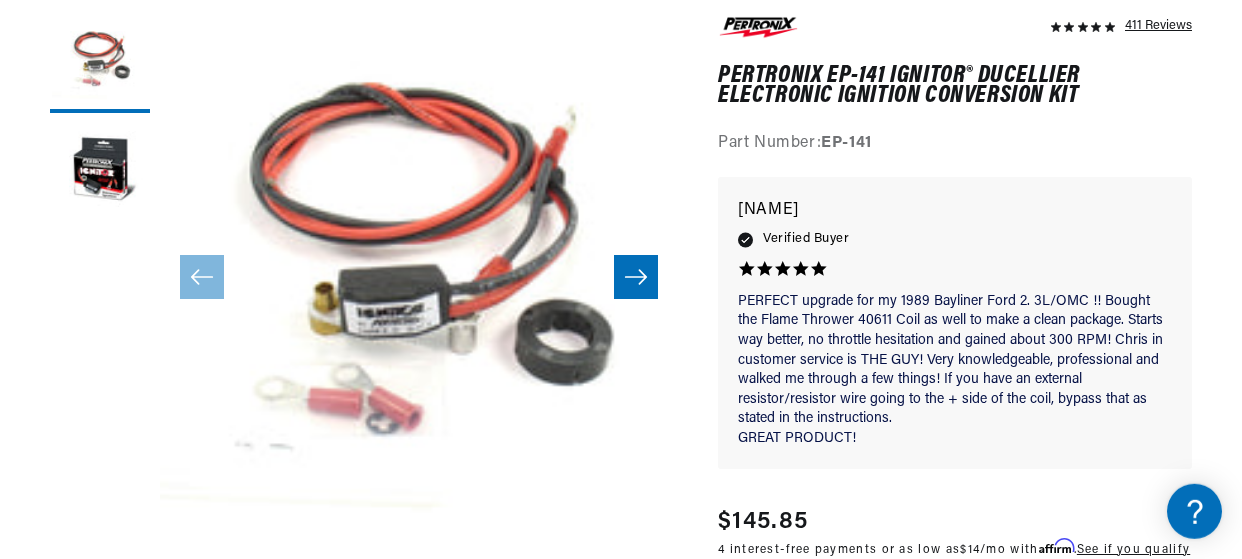 scroll, scrollTop: 288, scrollLeft: 0, axis: vertical 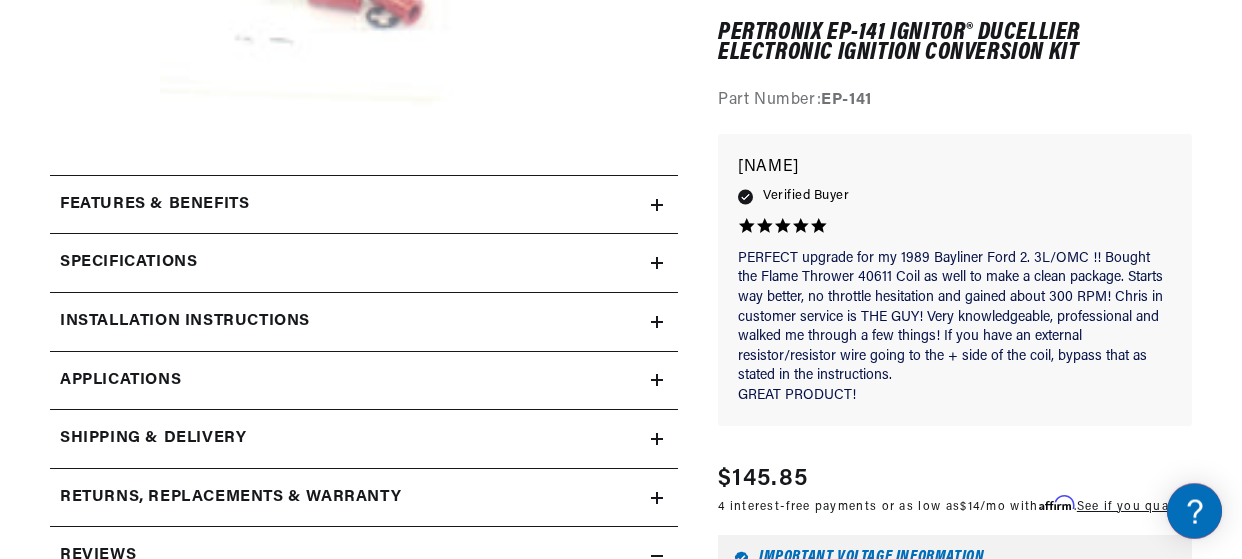 click on "Installation instructions" at bounding box center (154, 205) 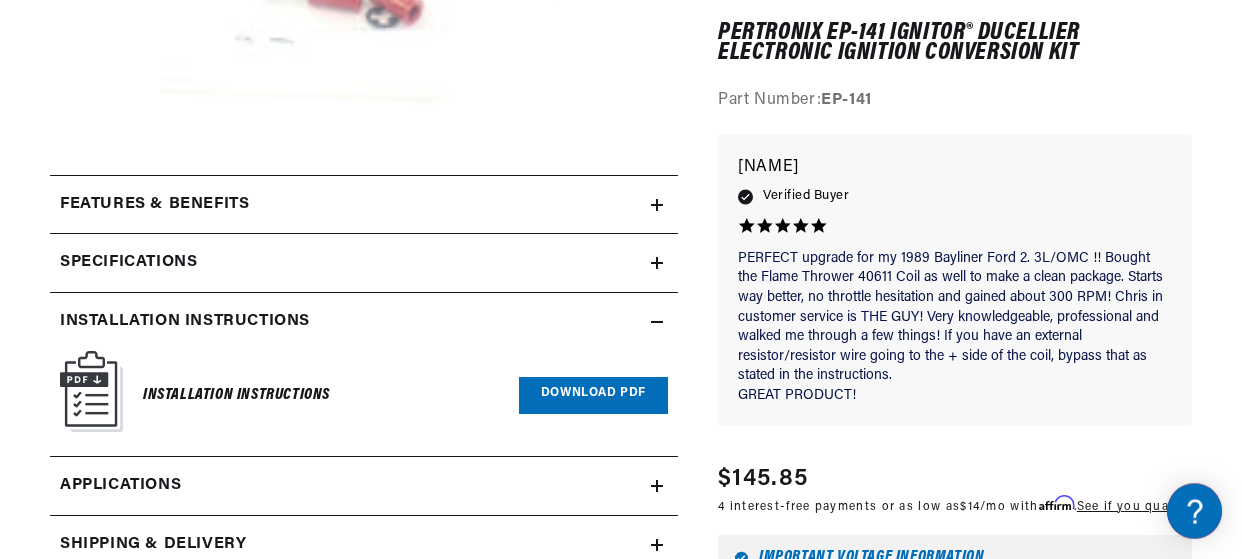 click on "Installation instructions" at bounding box center (154, 205) 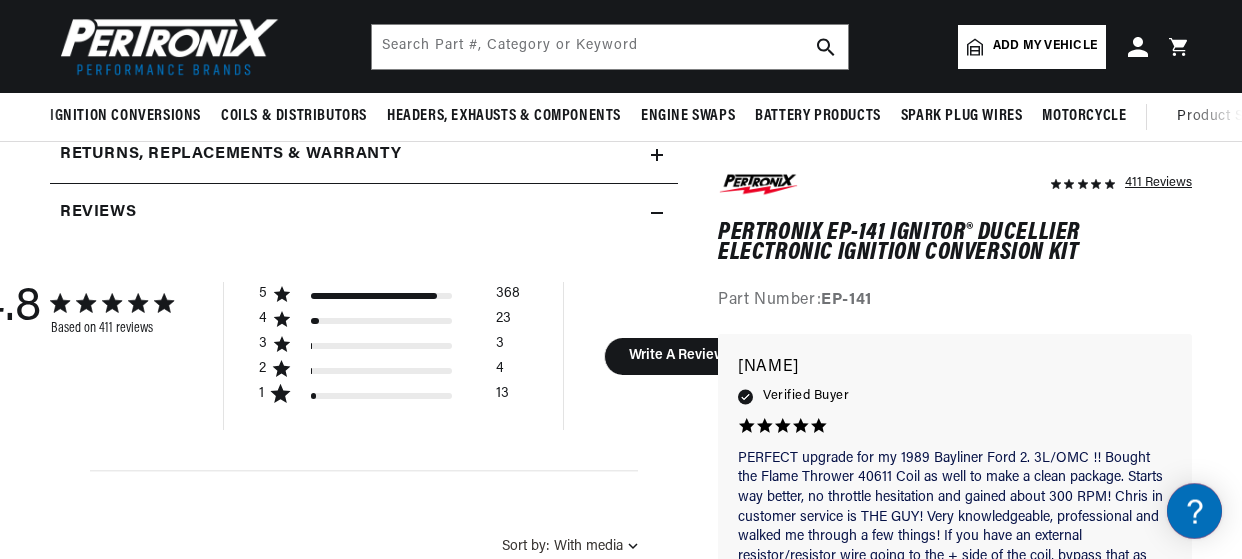 scroll, scrollTop: 0, scrollLeft: 0, axis: both 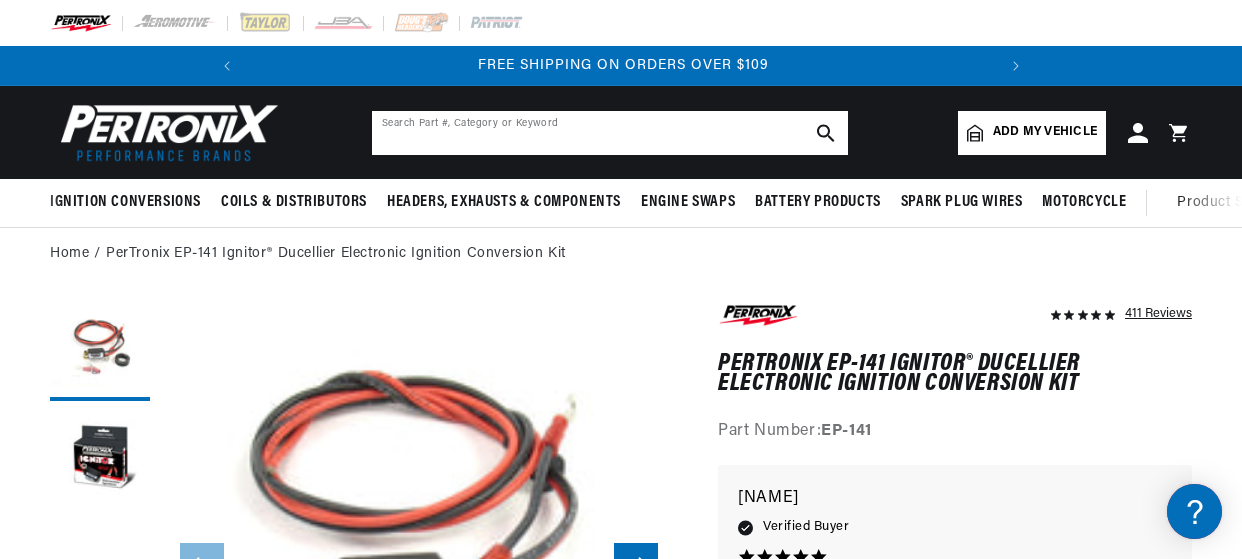 click at bounding box center (610, 133) 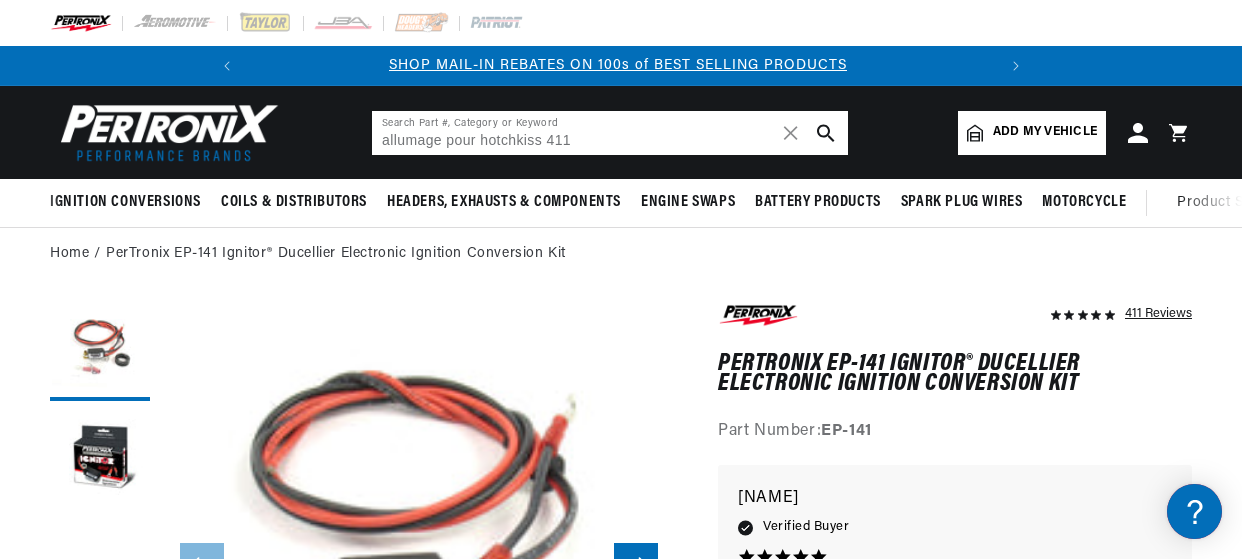 scroll, scrollTop: 0, scrollLeft: 0, axis: both 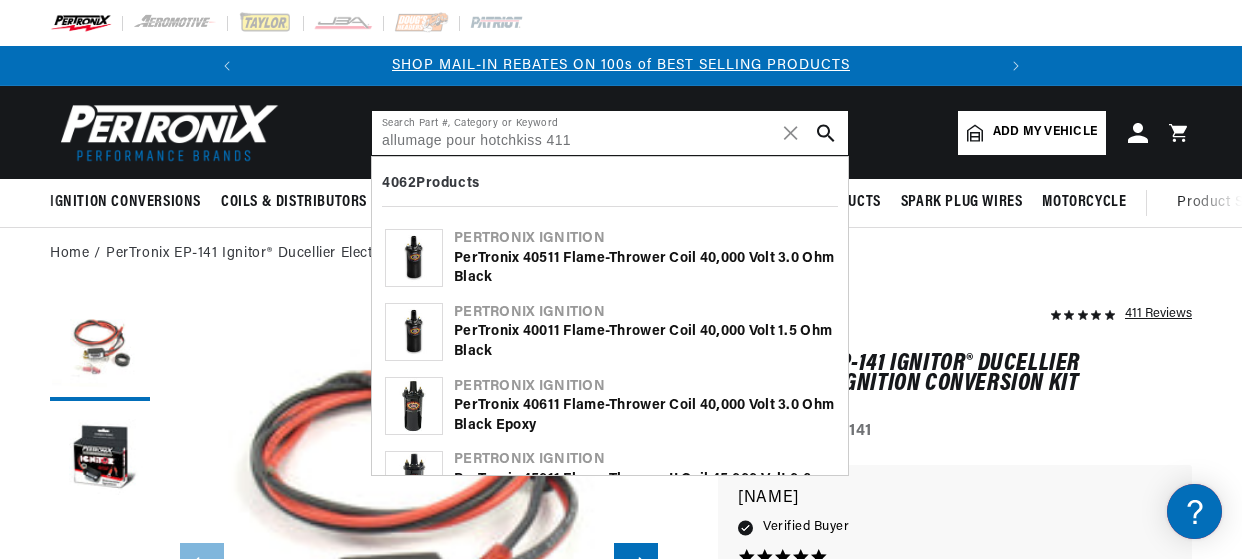 type on "allumage pour hotchkiss 411" 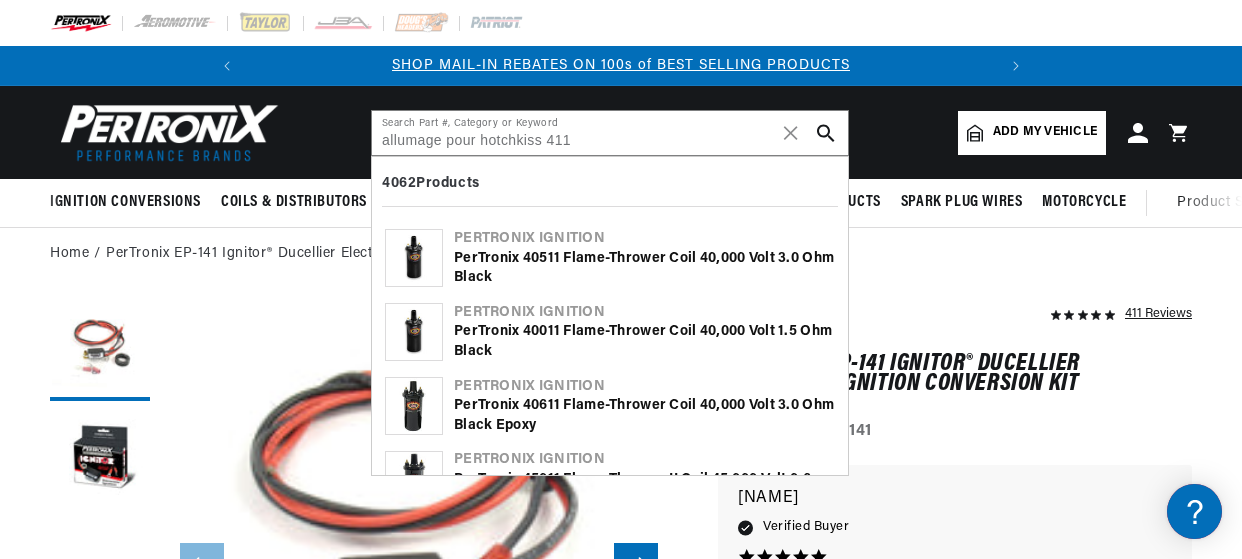 drag, startPoint x: 825, startPoint y: 129, endPoint x: 824, endPoint y: 140, distance: 11.045361 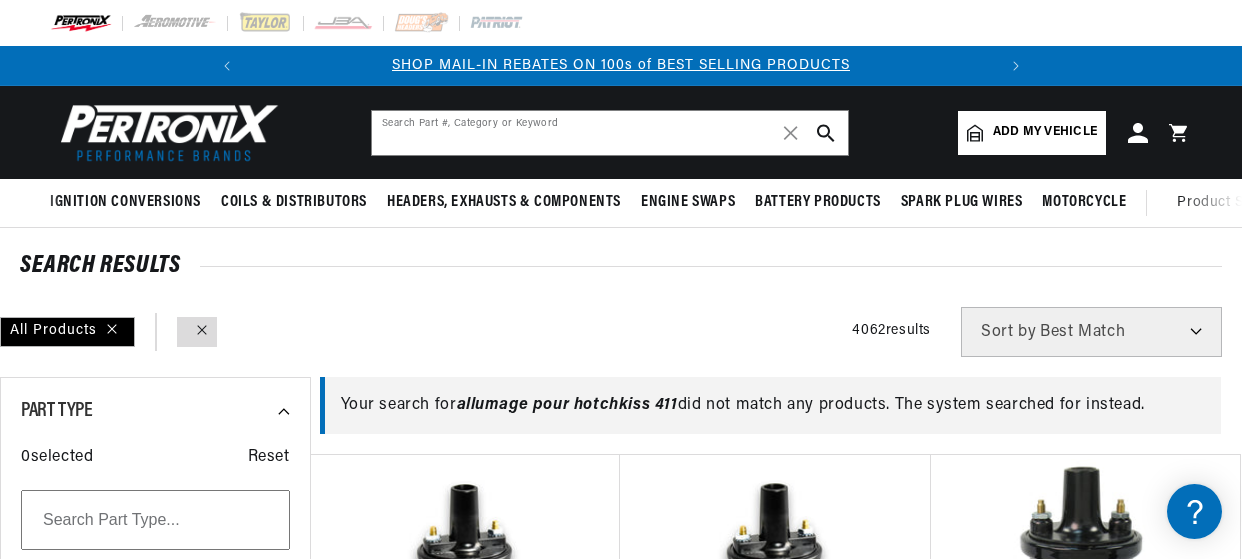 scroll, scrollTop: 0, scrollLeft: 0, axis: both 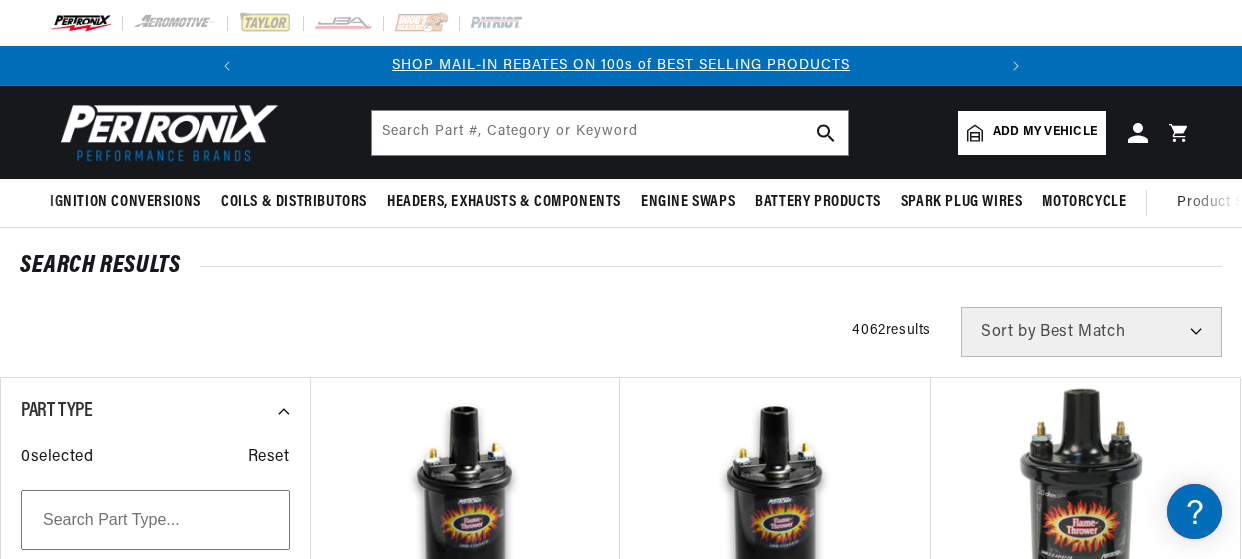 click on "Best Match Featured Name, A-Z Name, Z-A Price, Low to High Price, High to Low" at bounding box center [1091, 332] 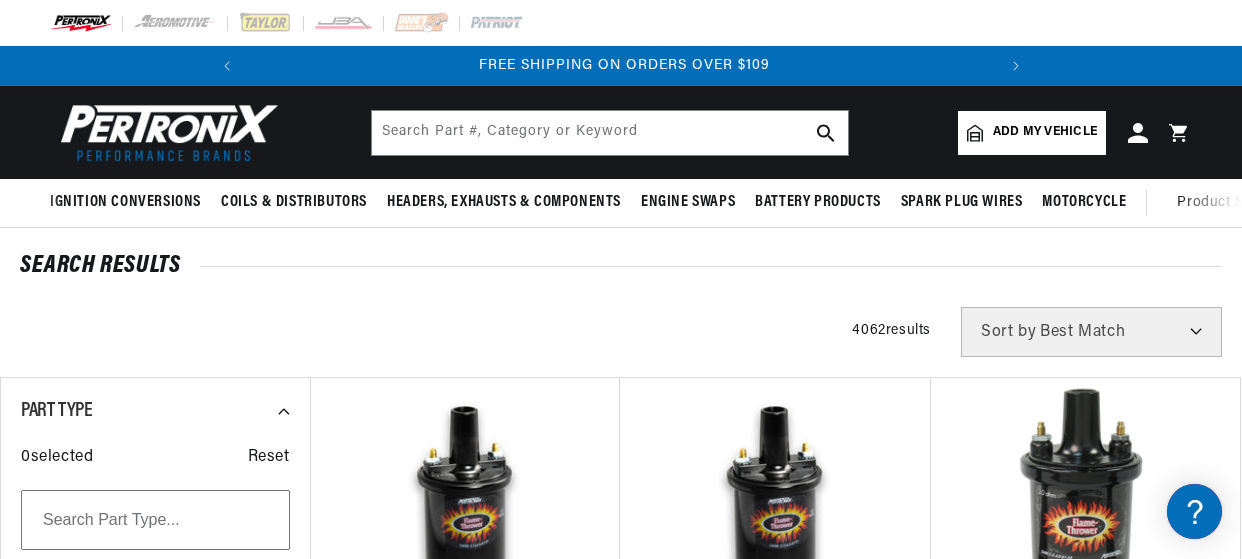 scroll, scrollTop: 0, scrollLeft: 747, axis: horizontal 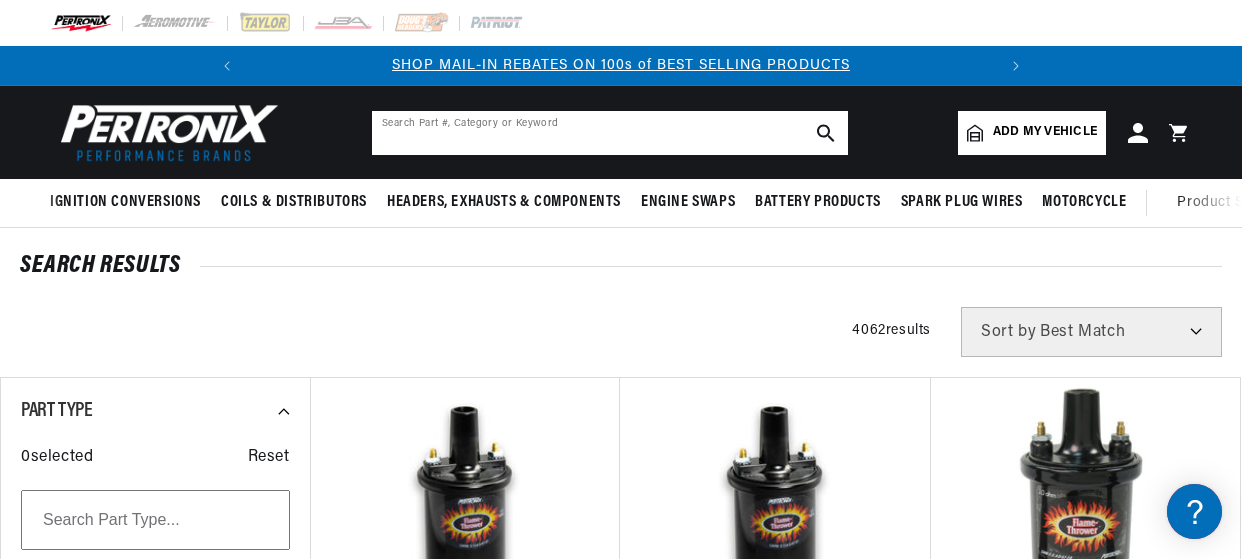 drag, startPoint x: 417, startPoint y: 118, endPoint x: 569, endPoint y: 144, distance: 154.20766 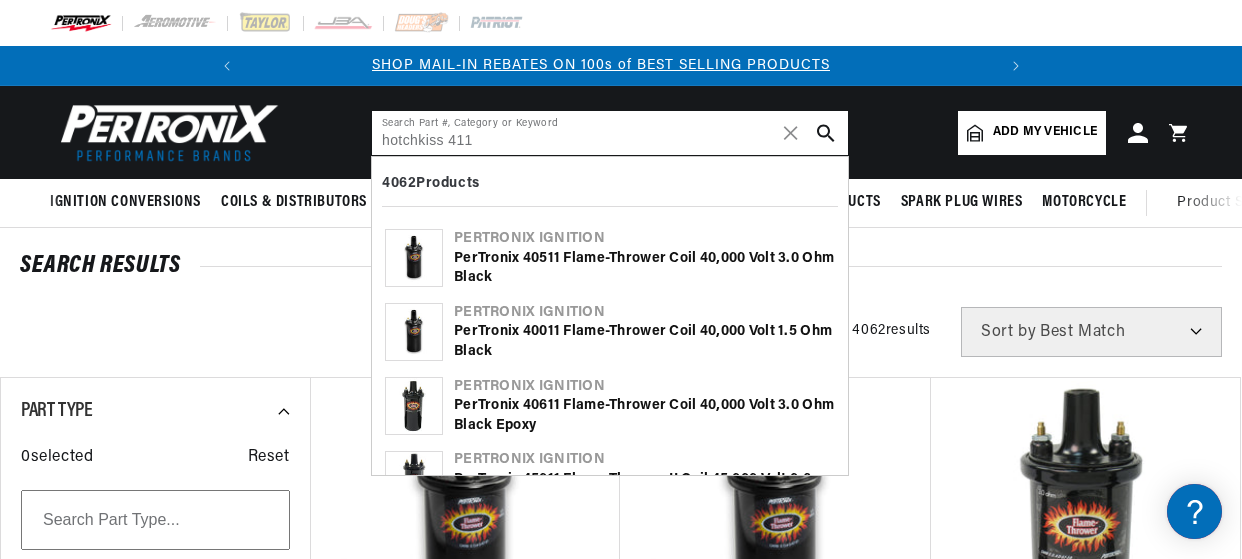 scroll, scrollTop: 0, scrollLeft: 0, axis: both 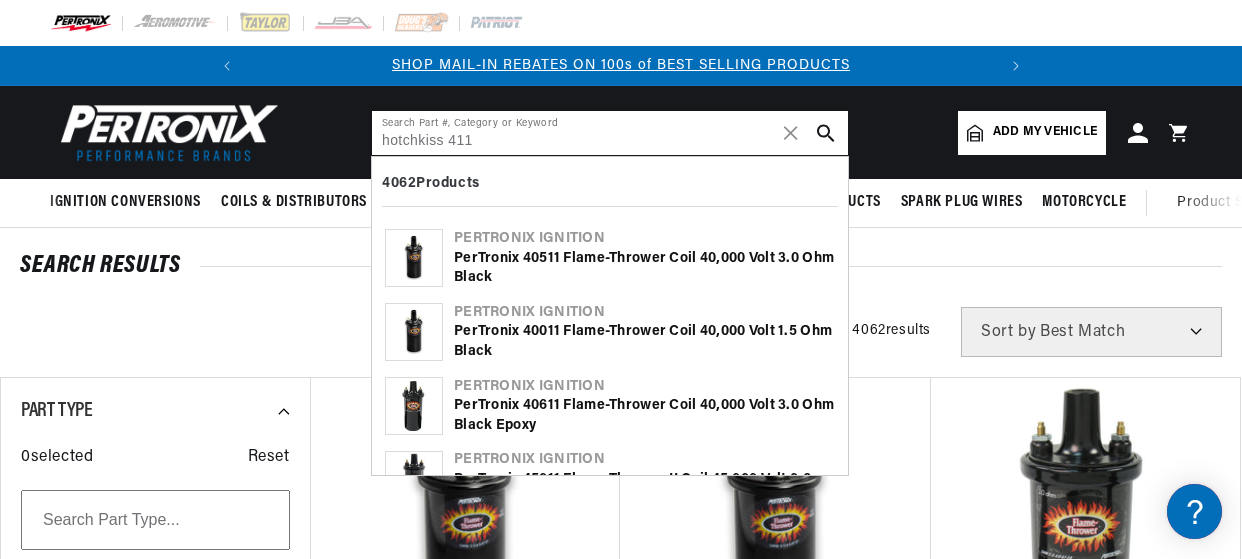 type on "hotchkiss 411" 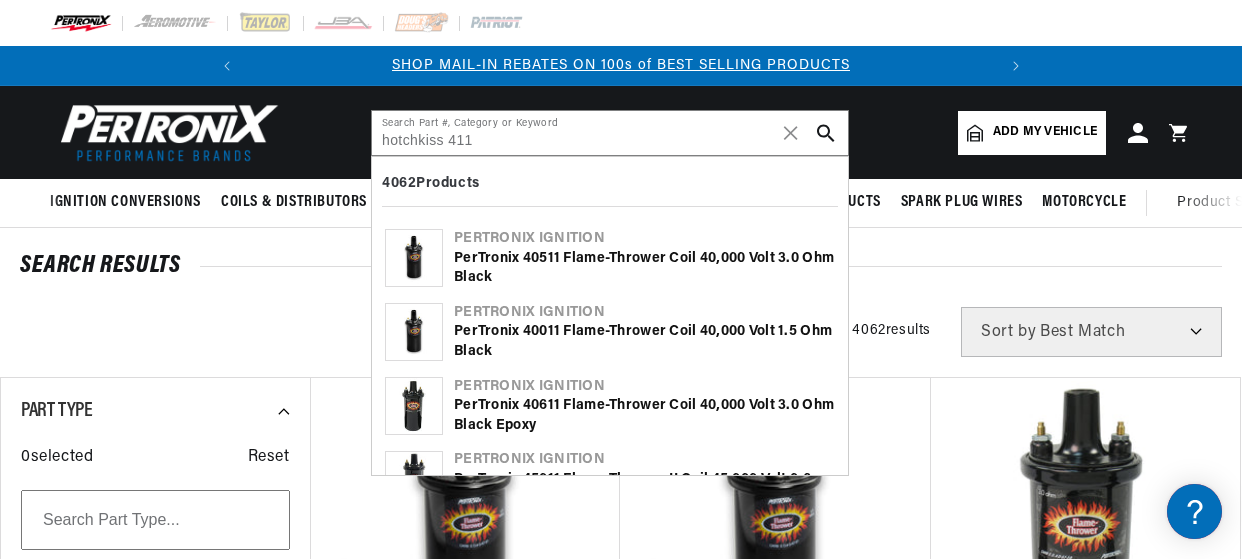 click at bounding box center (826, 133) 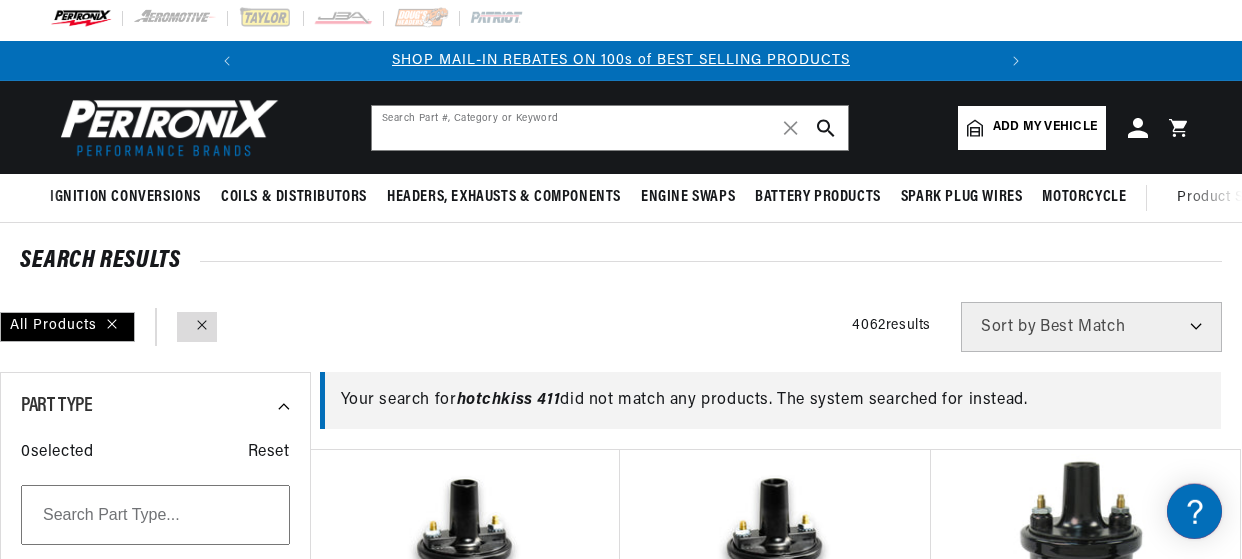 scroll, scrollTop: 525, scrollLeft: 0, axis: vertical 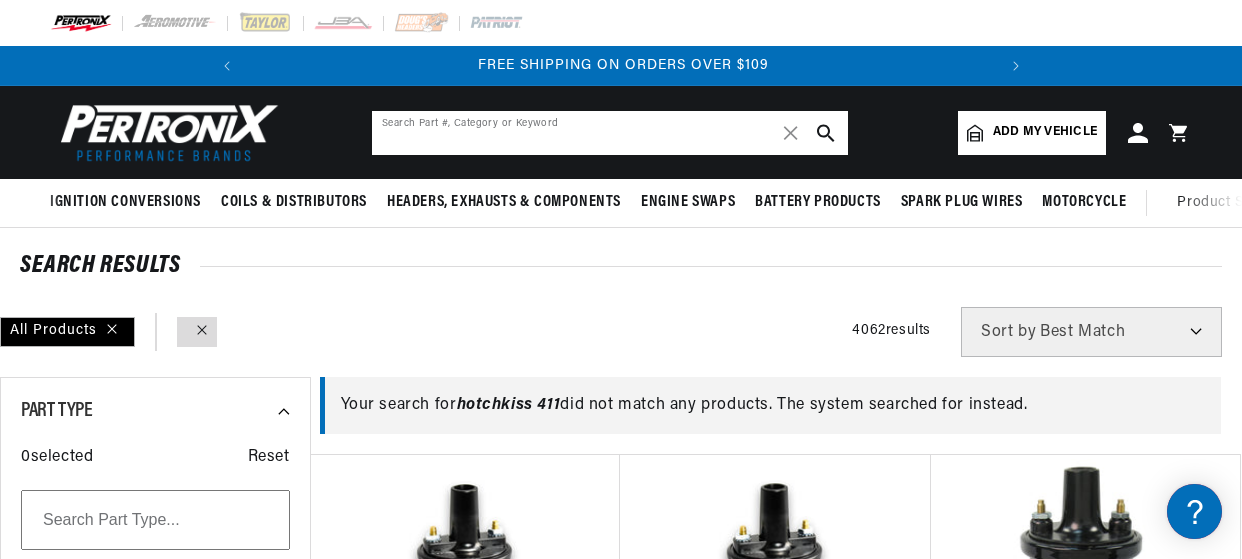 click at bounding box center [610, 133] 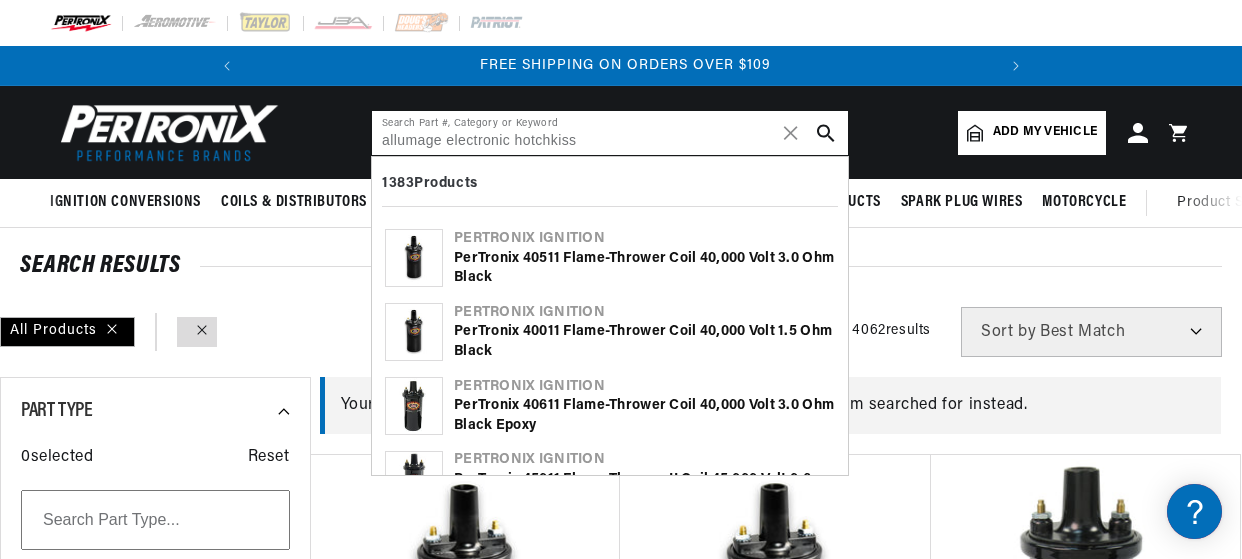 scroll, scrollTop: 0, scrollLeft: 747, axis: horizontal 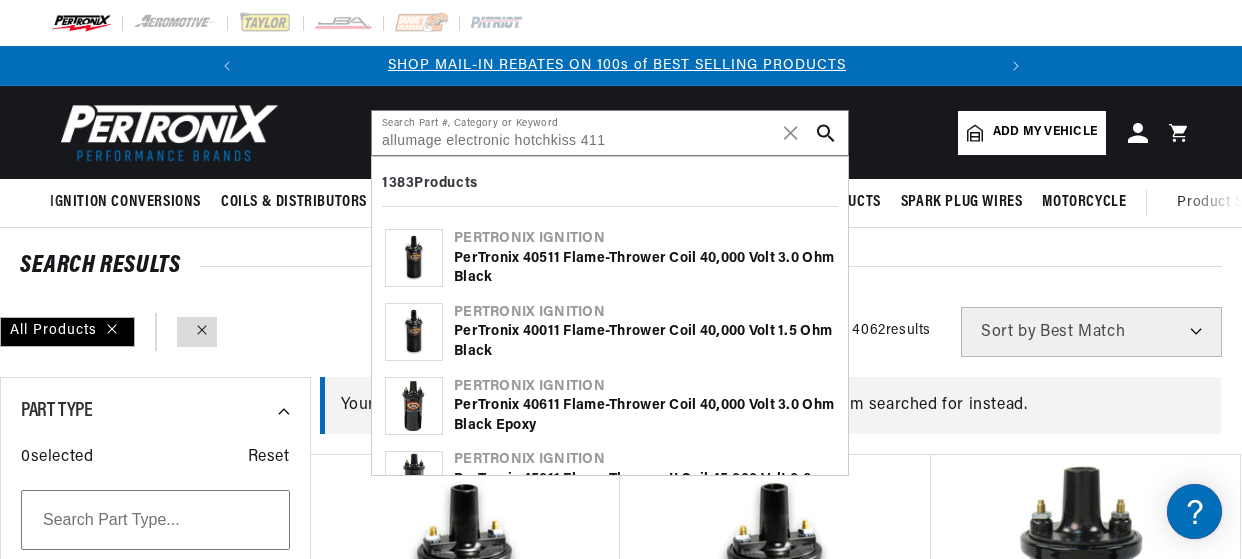 click 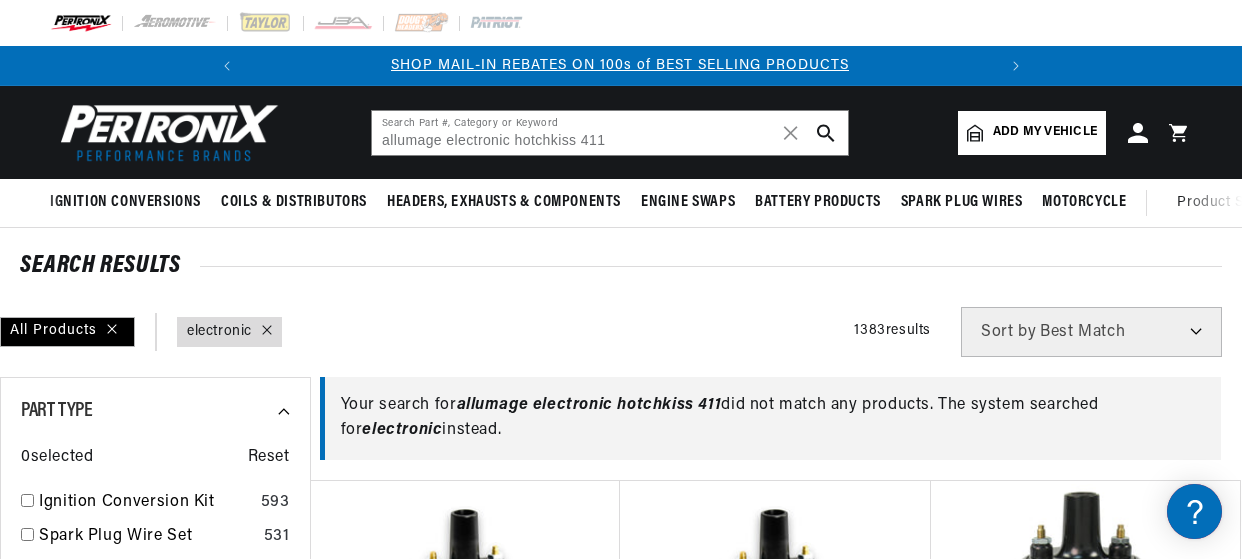 scroll, scrollTop: 0, scrollLeft: 0, axis: both 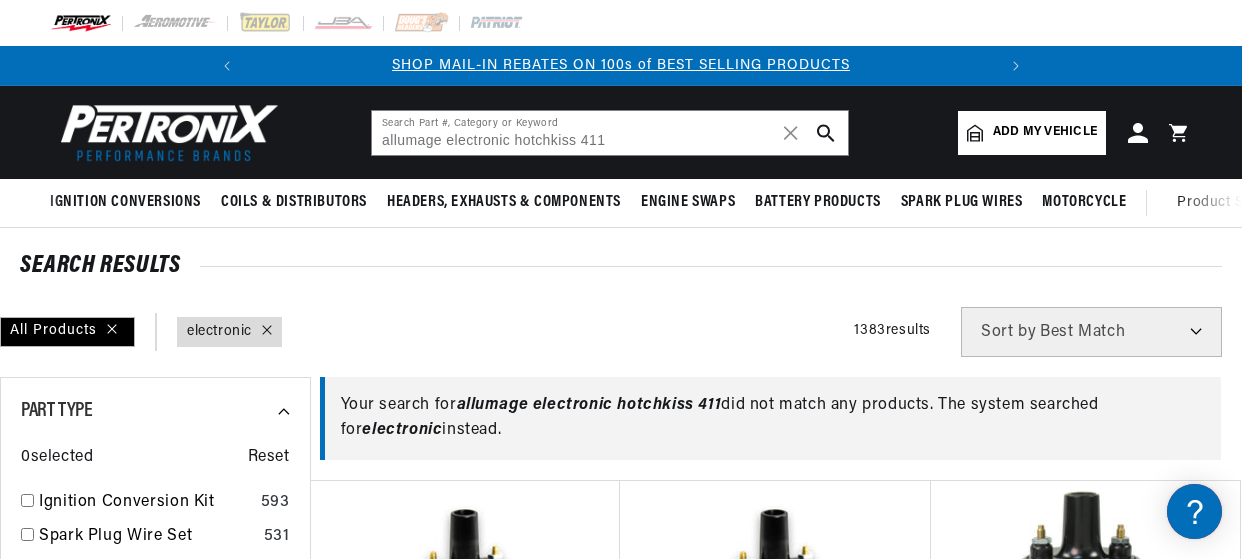 type on "electronic" 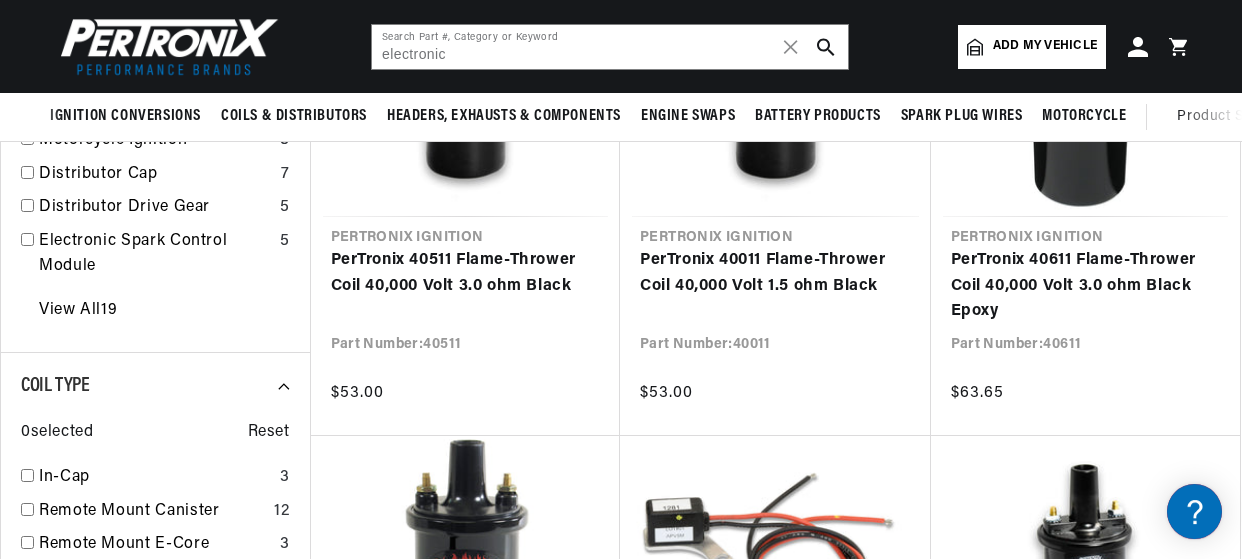 scroll, scrollTop: 434, scrollLeft: 0, axis: vertical 